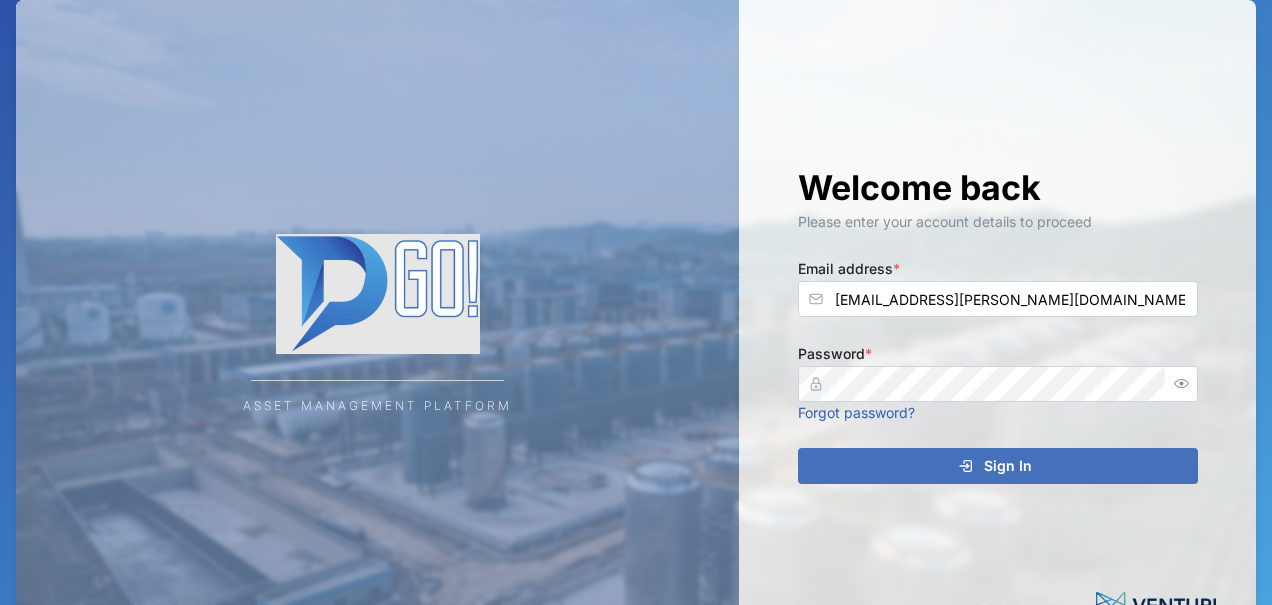 scroll, scrollTop: 0, scrollLeft: 0, axis: both 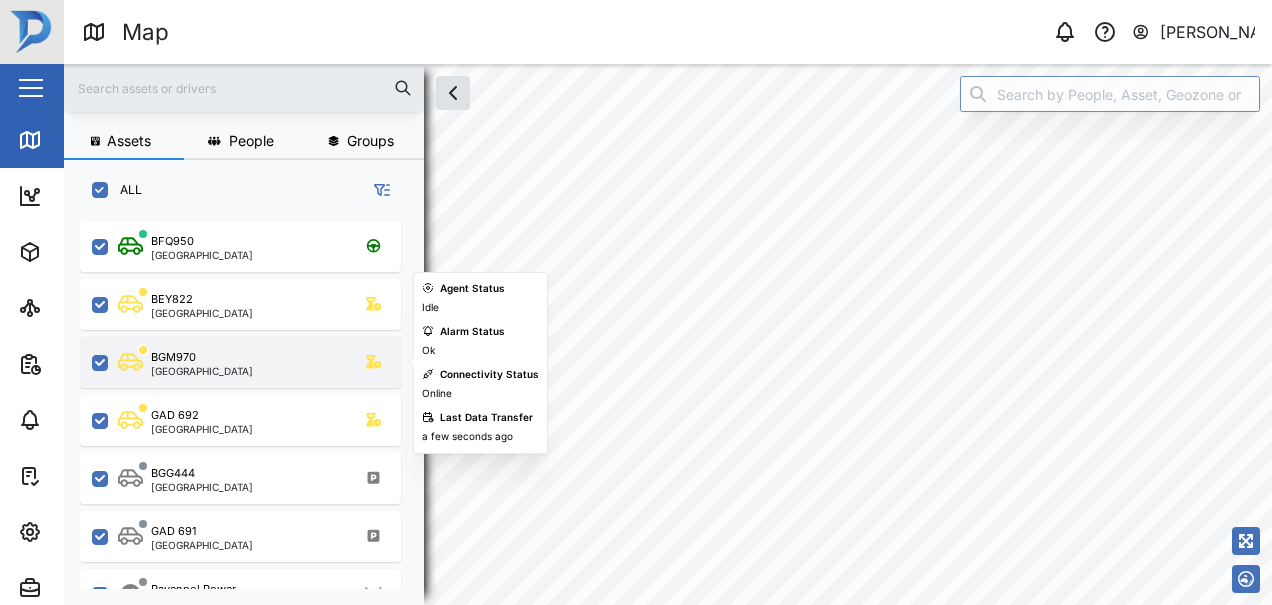 click on "BGM970" at bounding box center (173, 357) 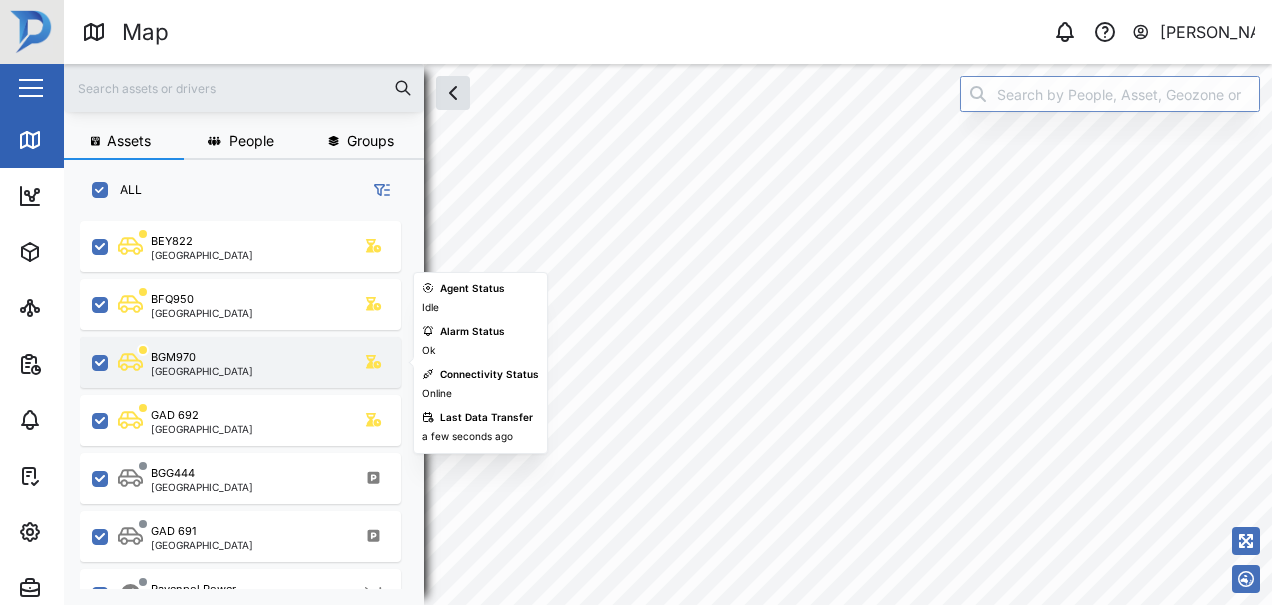 click 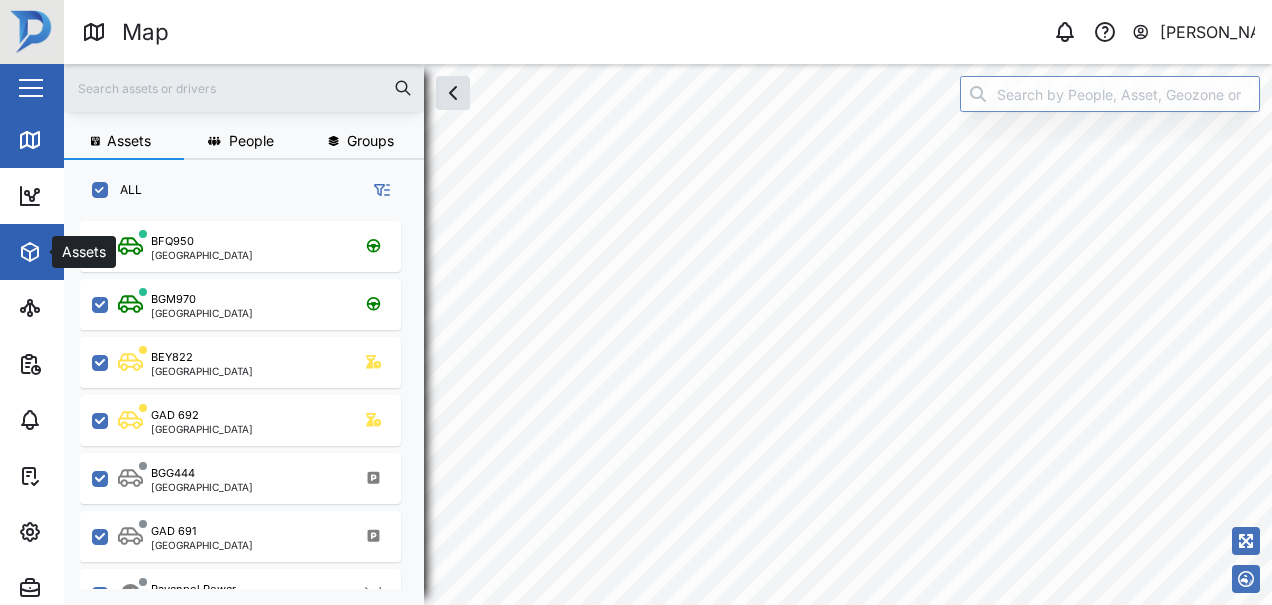 click 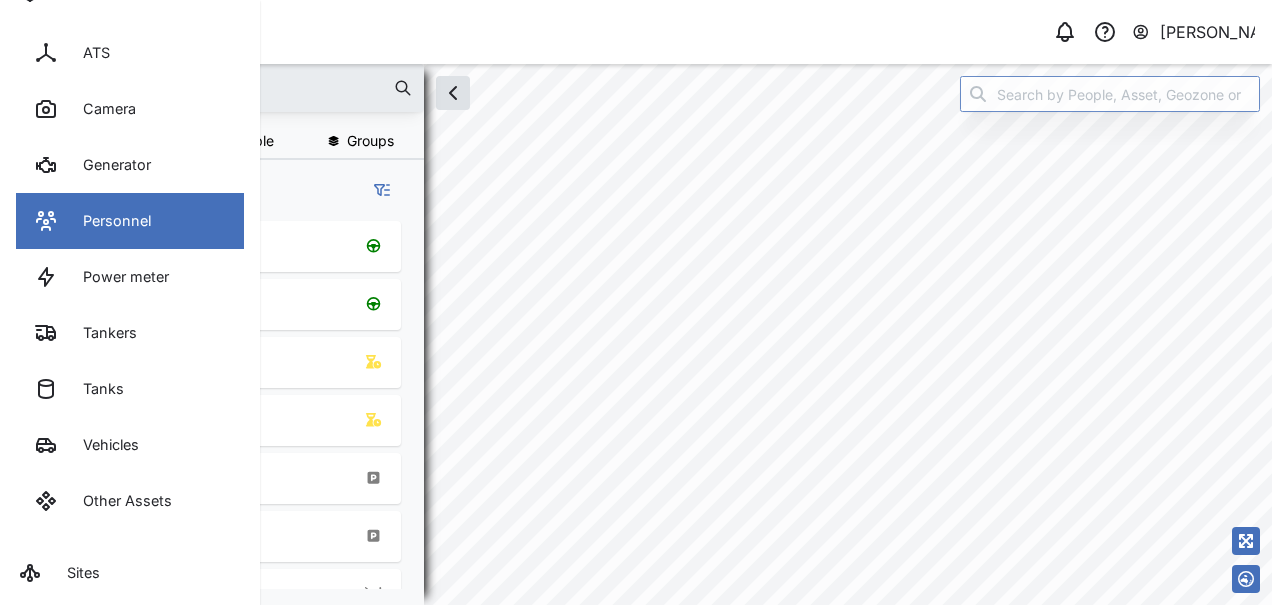 scroll, scrollTop: 294, scrollLeft: 0, axis: vertical 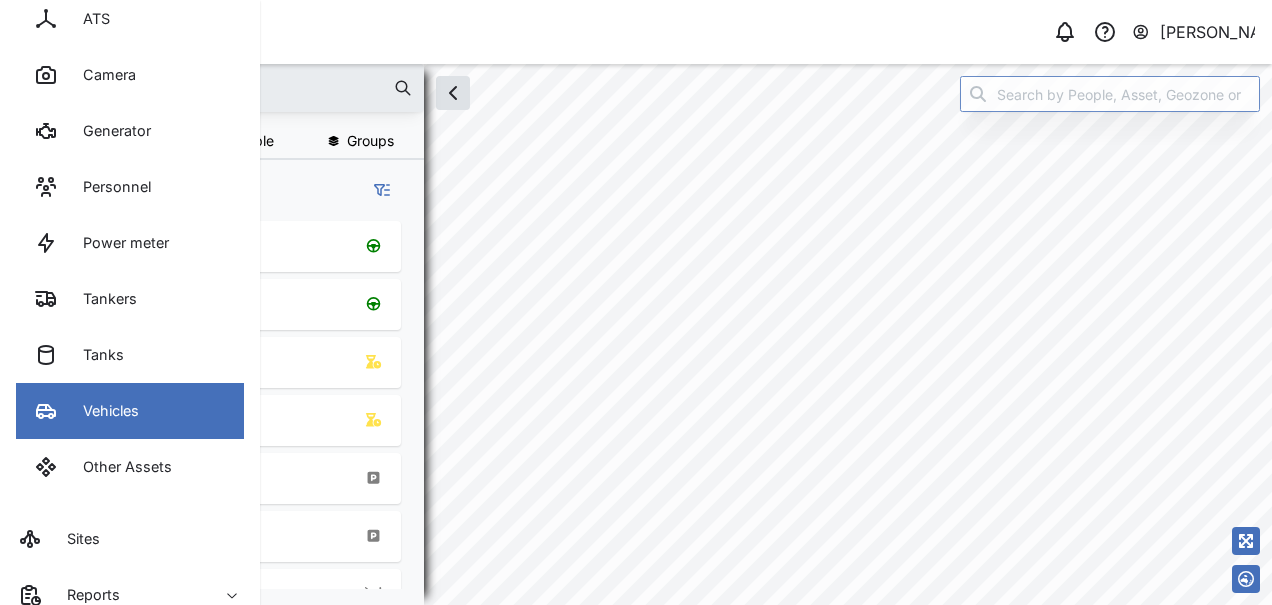 click on "Vehicles" at bounding box center [103, 411] 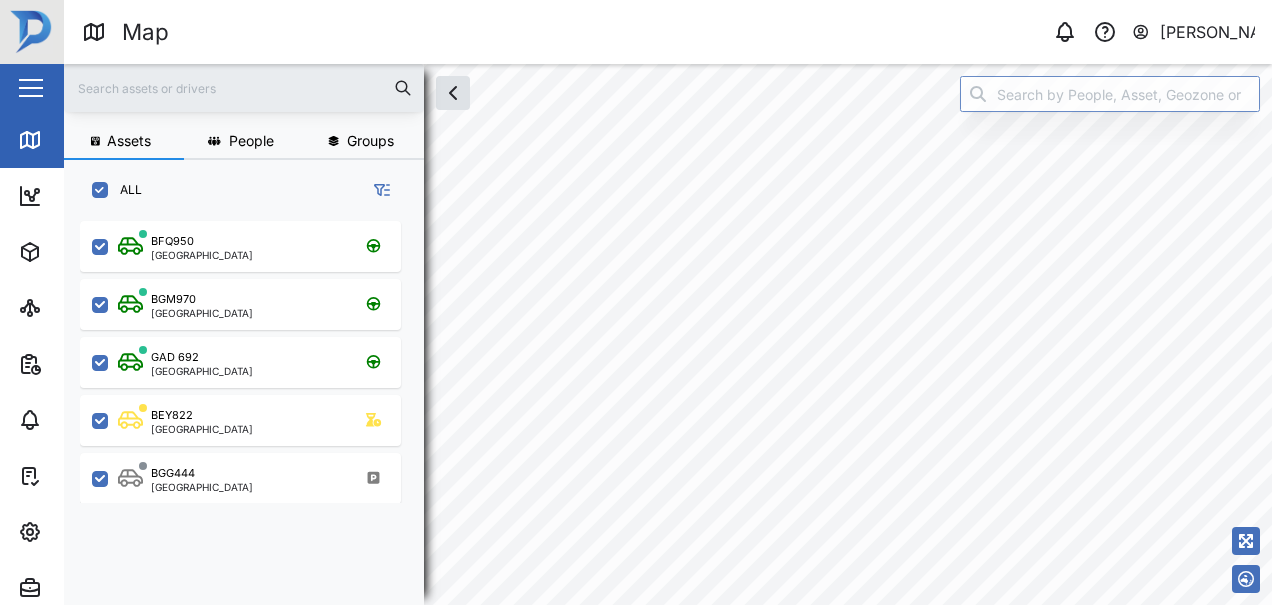 checkbox on "true" 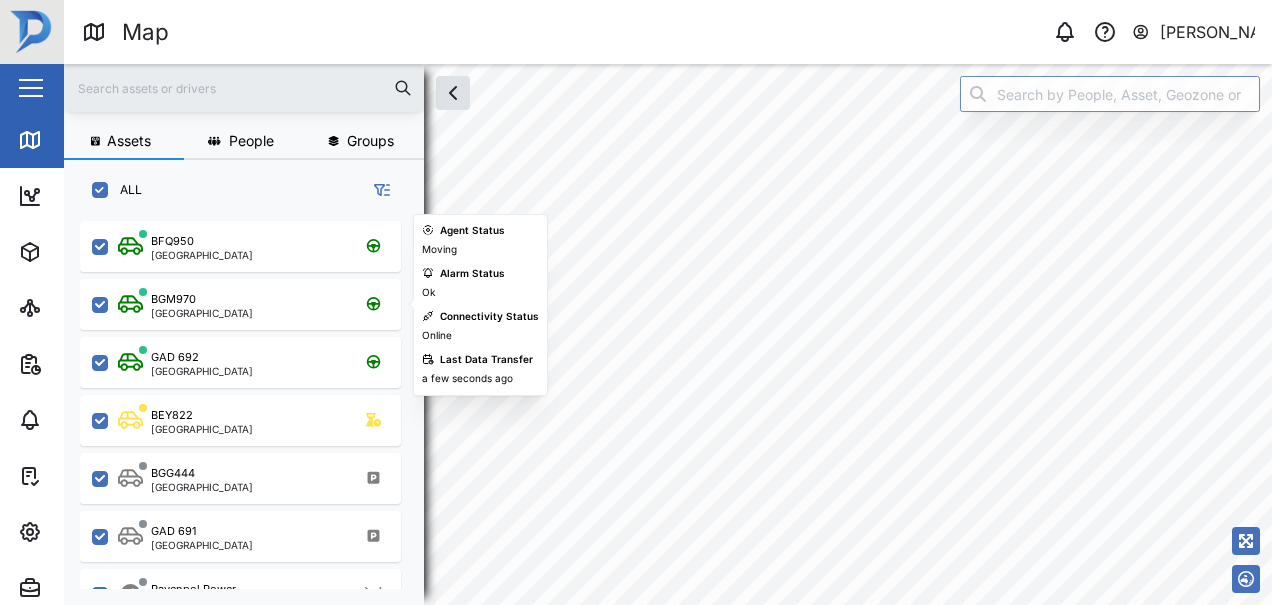 scroll, scrollTop: 375, scrollLeft: 328, axis: both 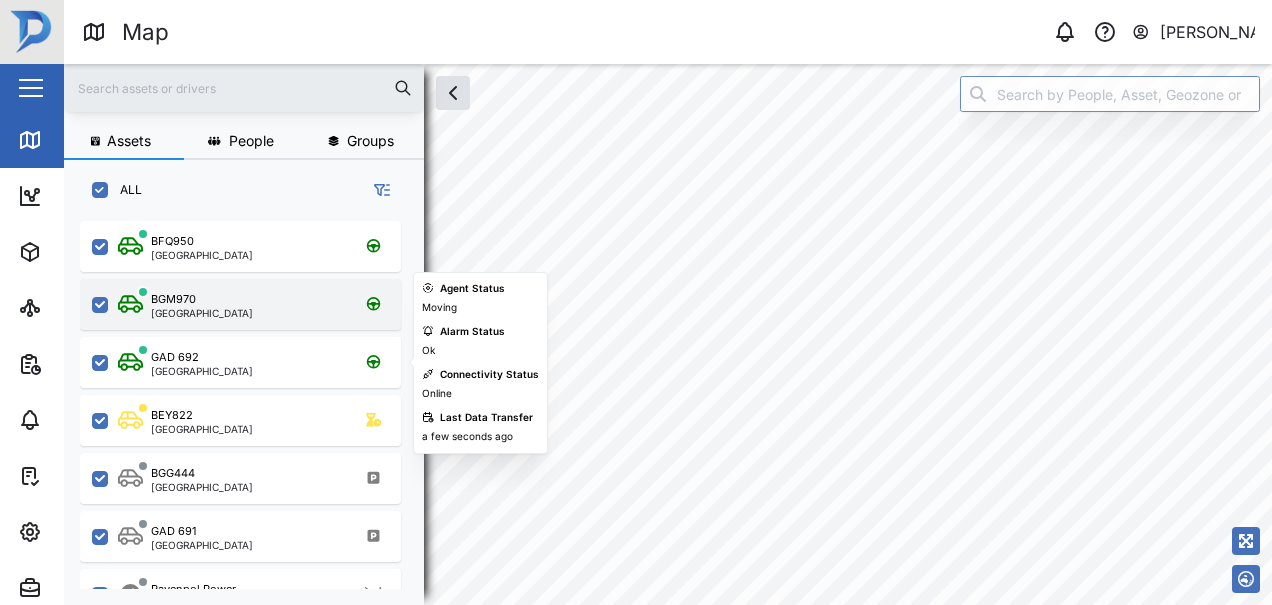 click on "BGM970" at bounding box center (173, 299) 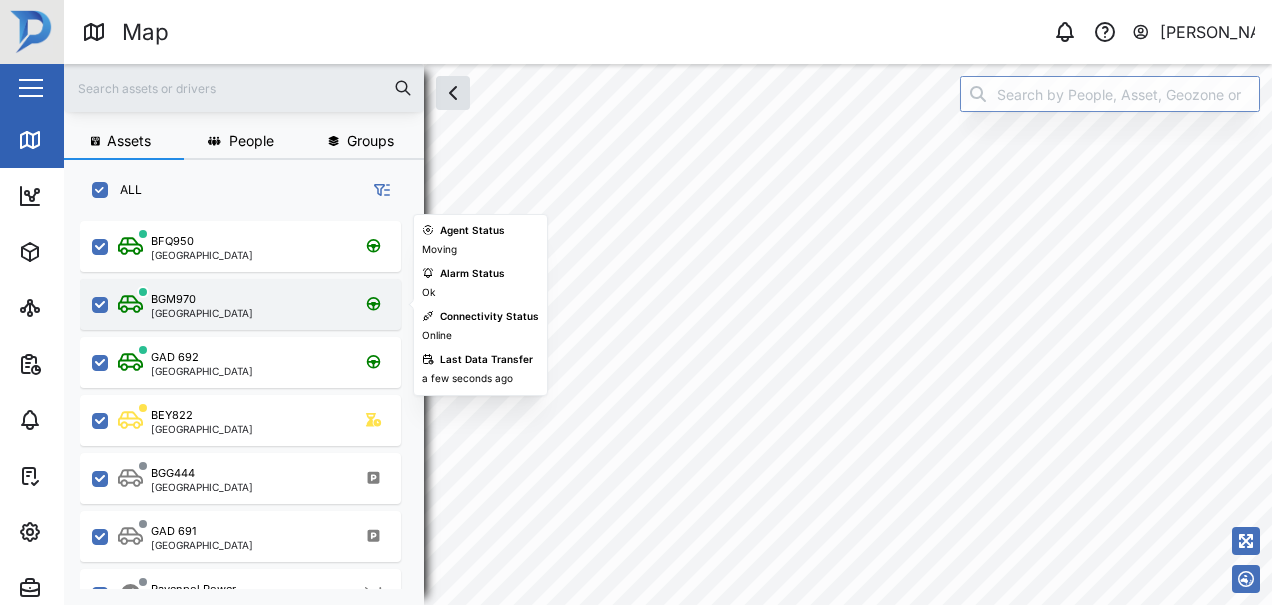 click 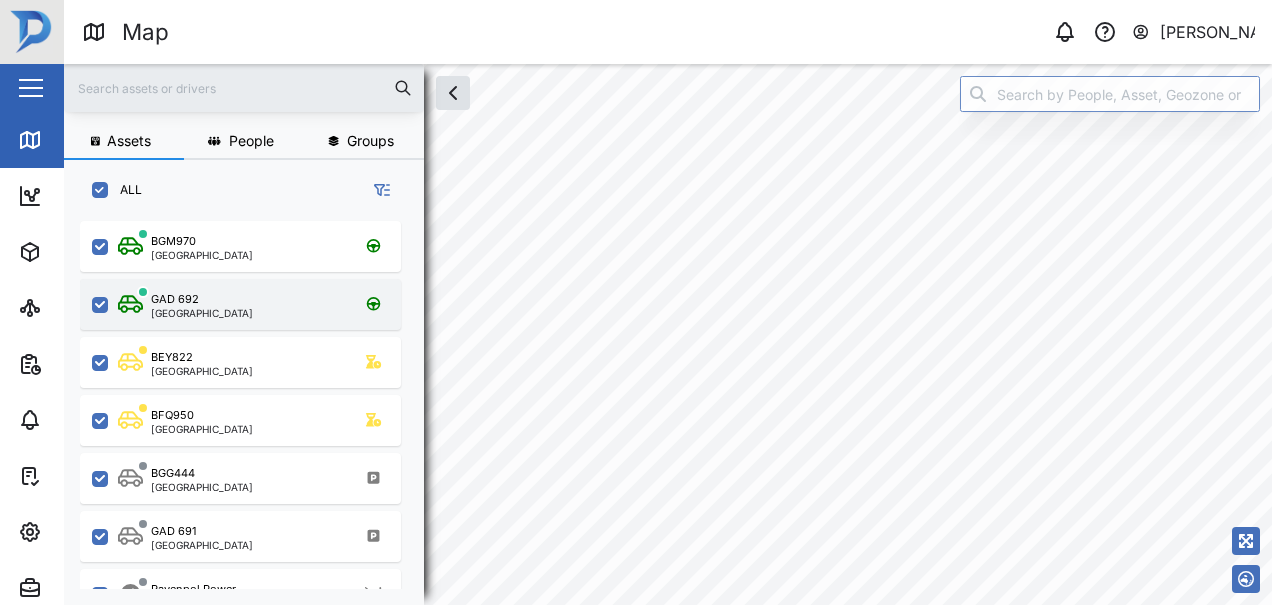scroll, scrollTop: 1, scrollLeft: 0, axis: vertical 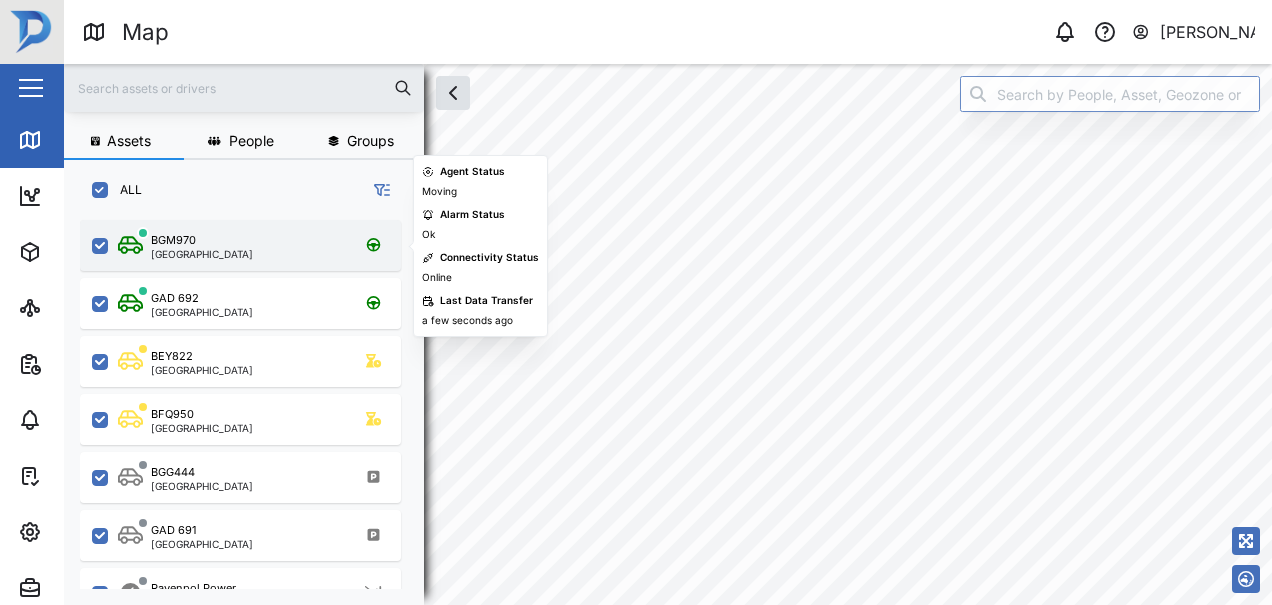 click on "BGM970" at bounding box center [173, 240] 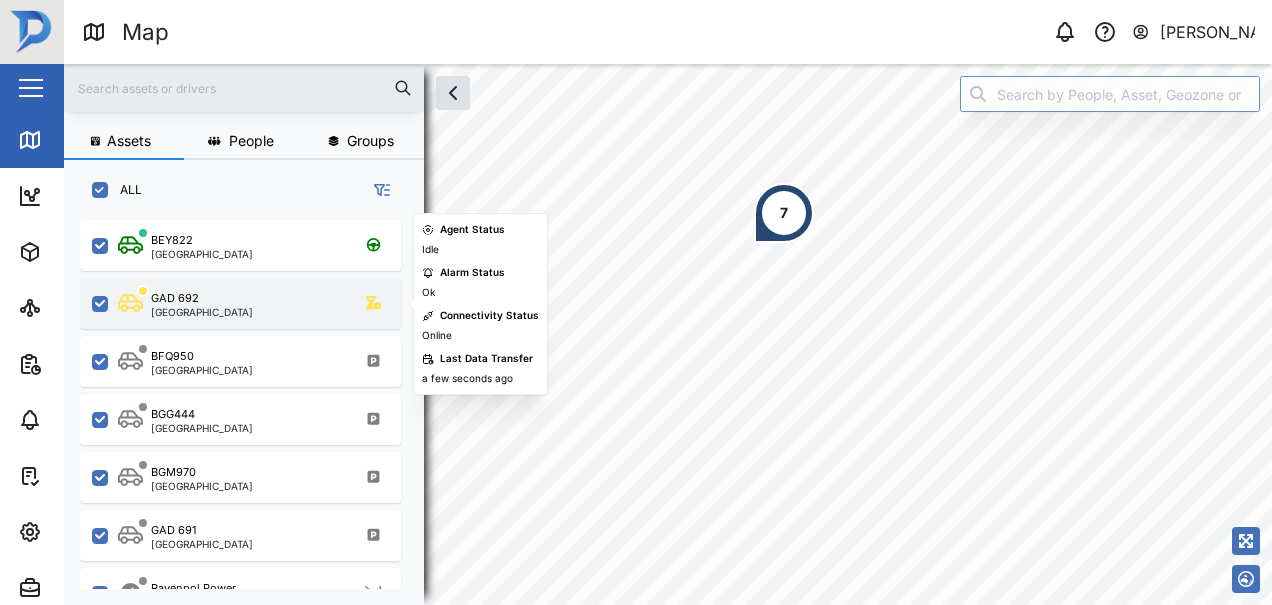 click on "[GEOGRAPHIC_DATA]" at bounding box center (202, 312) 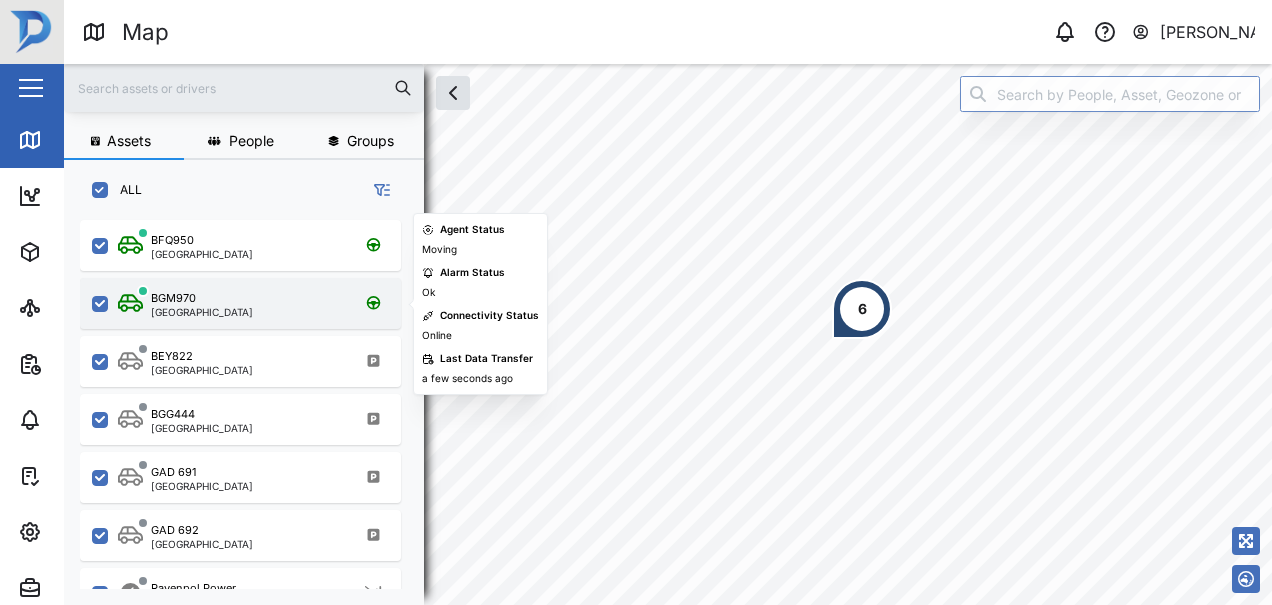click on "BGM970" at bounding box center (173, 298) 